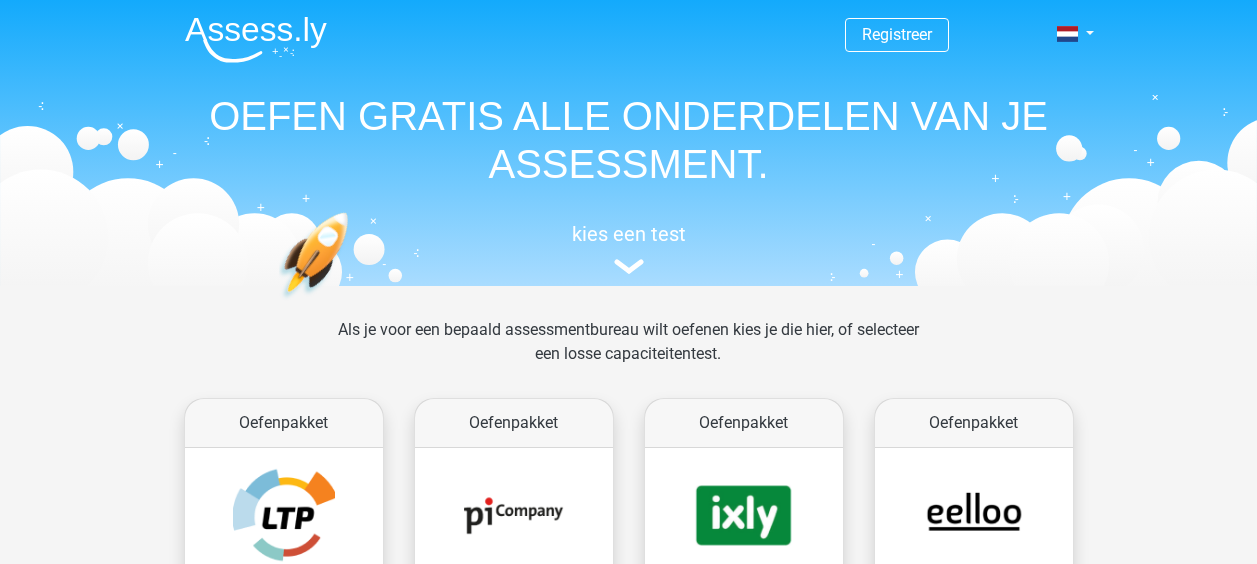 scroll, scrollTop: 0, scrollLeft: 0, axis: both 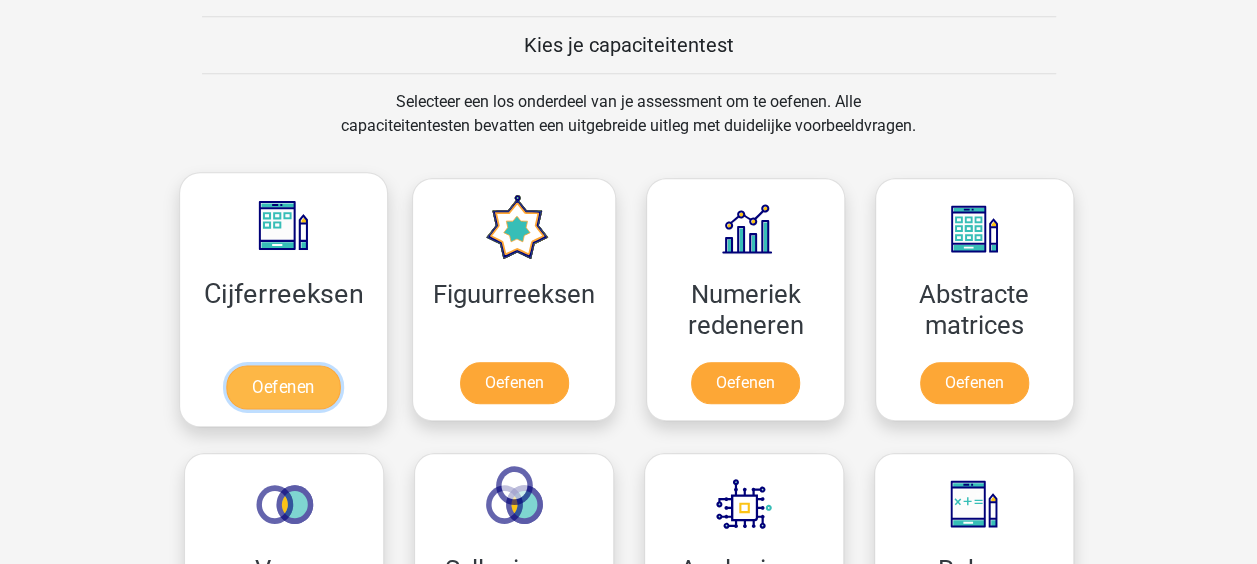 click on "Oefenen" at bounding box center [283, 387] 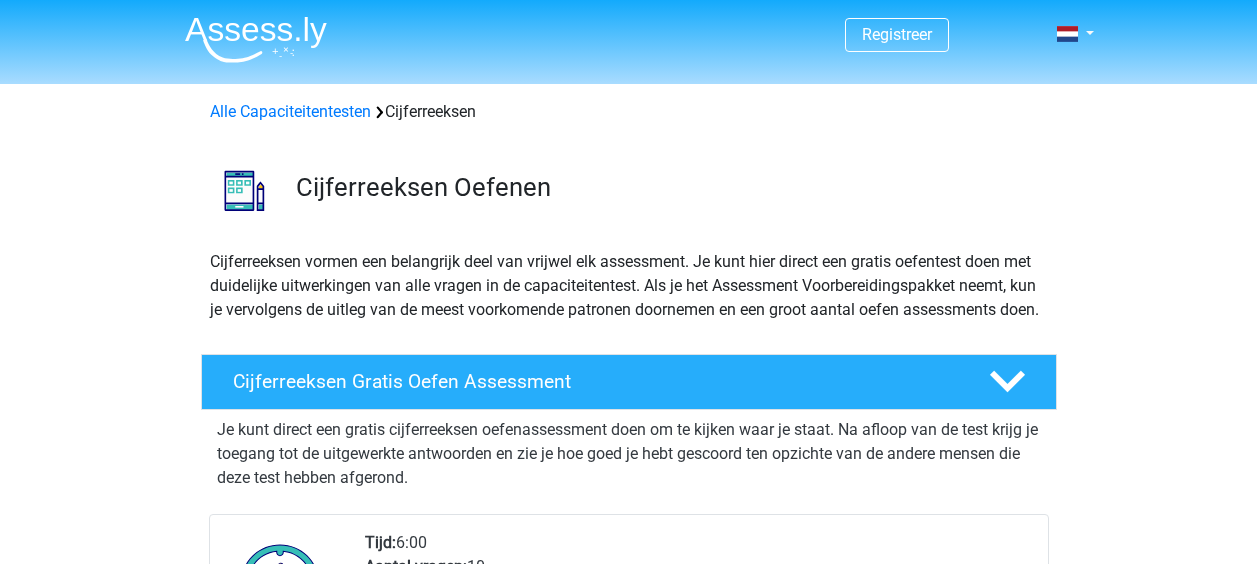 scroll, scrollTop: 0, scrollLeft: 0, axis: both 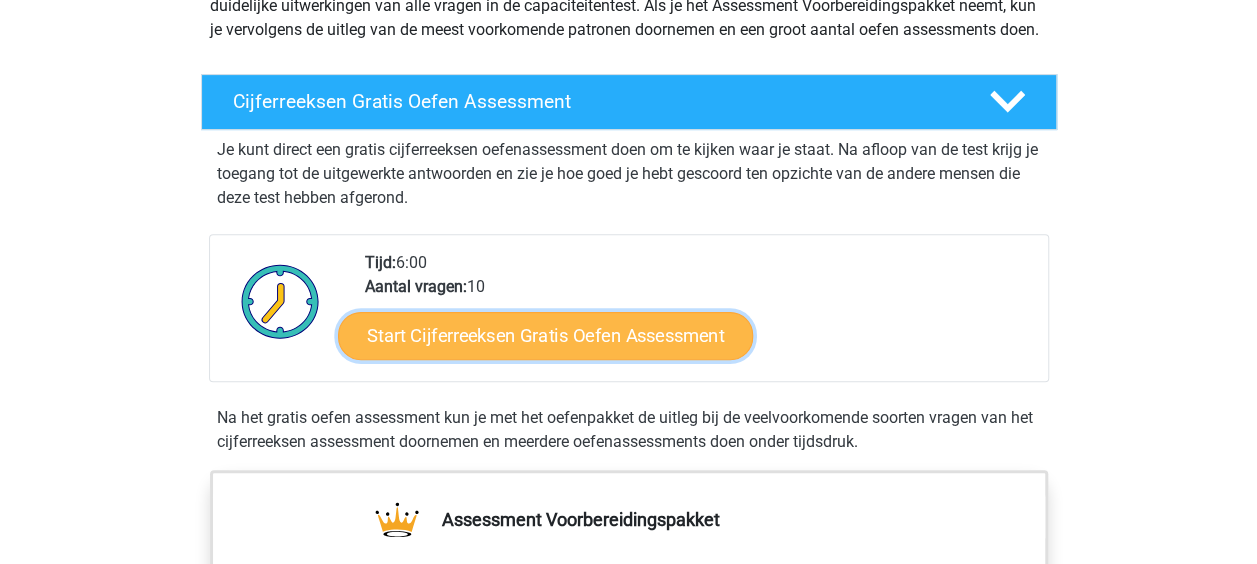 click on "Start Cijferreeksen
Gratis Oefen Assessment" at bounding box center [545, 335] 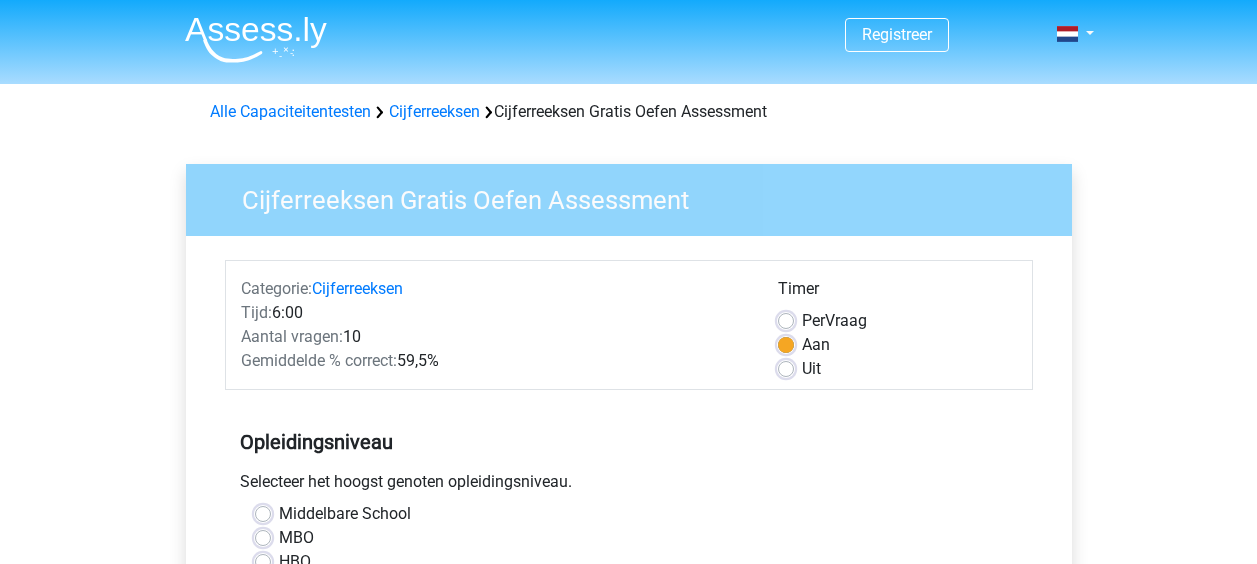 scroll, scrollTop: 0, scrollLeft: 0, axis: both 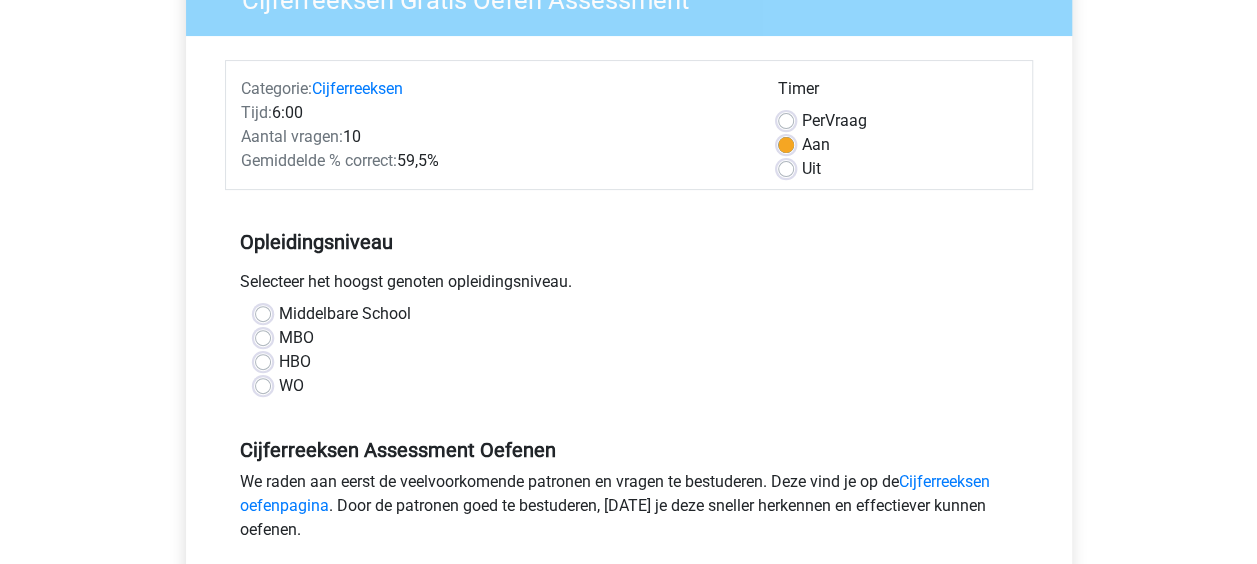 click on "MBO" at bounding box center (296, 338) 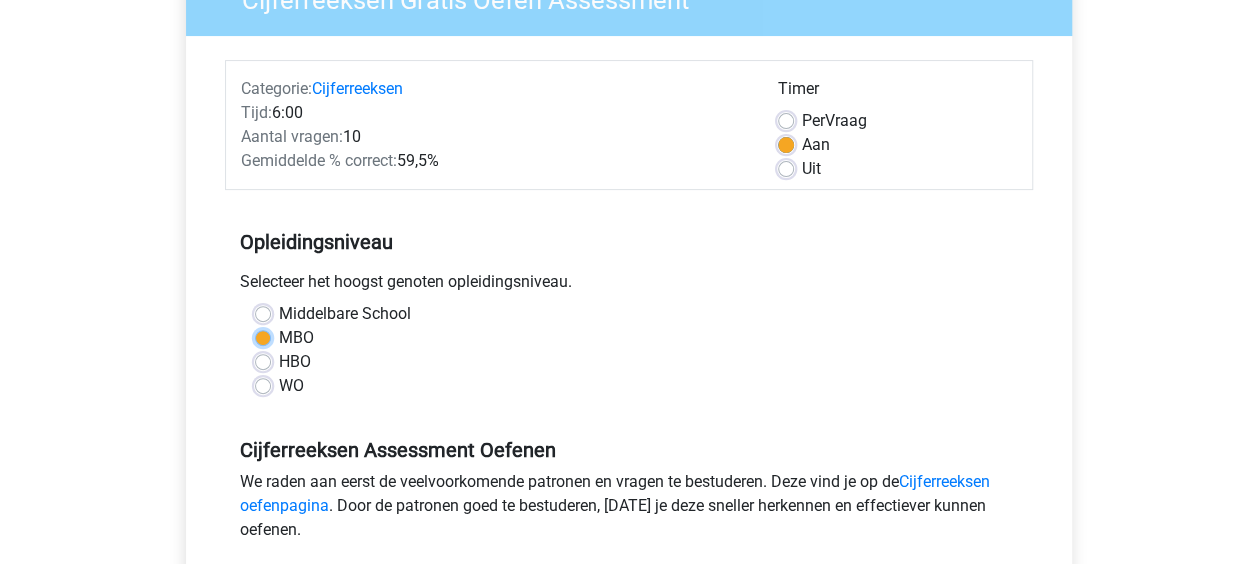 click on "MBO" at bounding box center [263, 336] 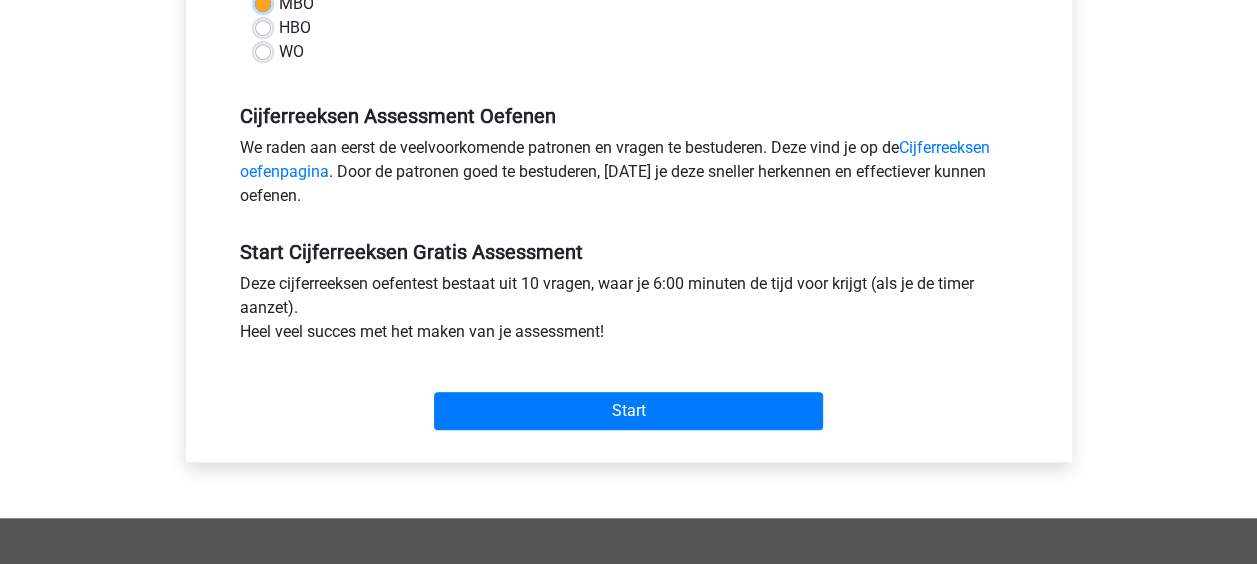 scroll, scrollTop: 560, scrollLeft: 0, axis: vertical 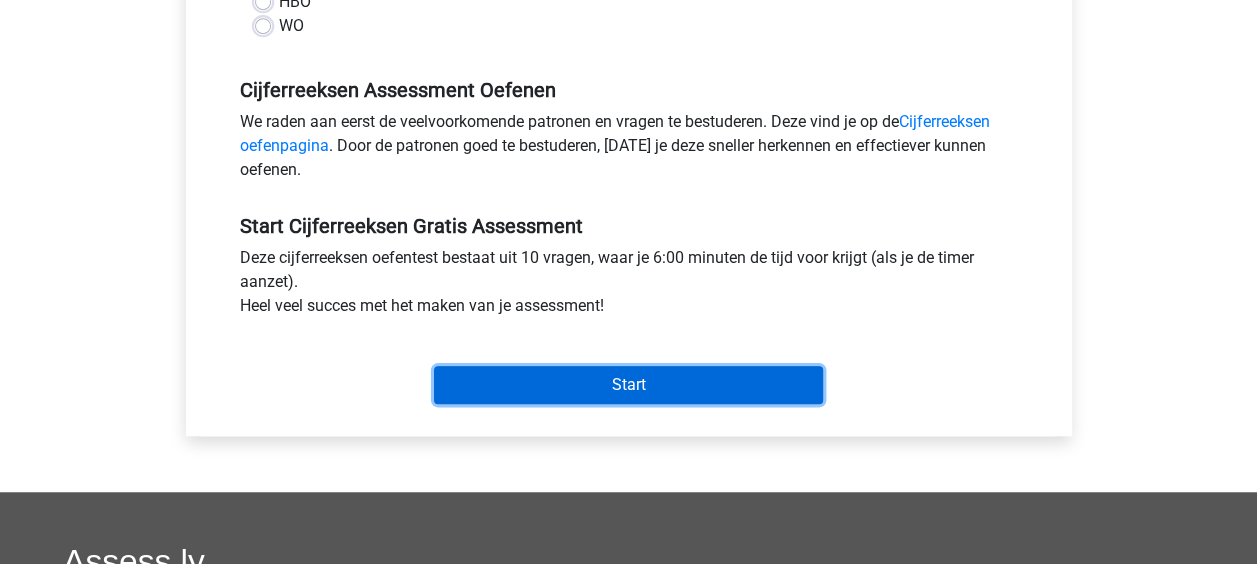 click on "Start" at bounding box center [628, 385] 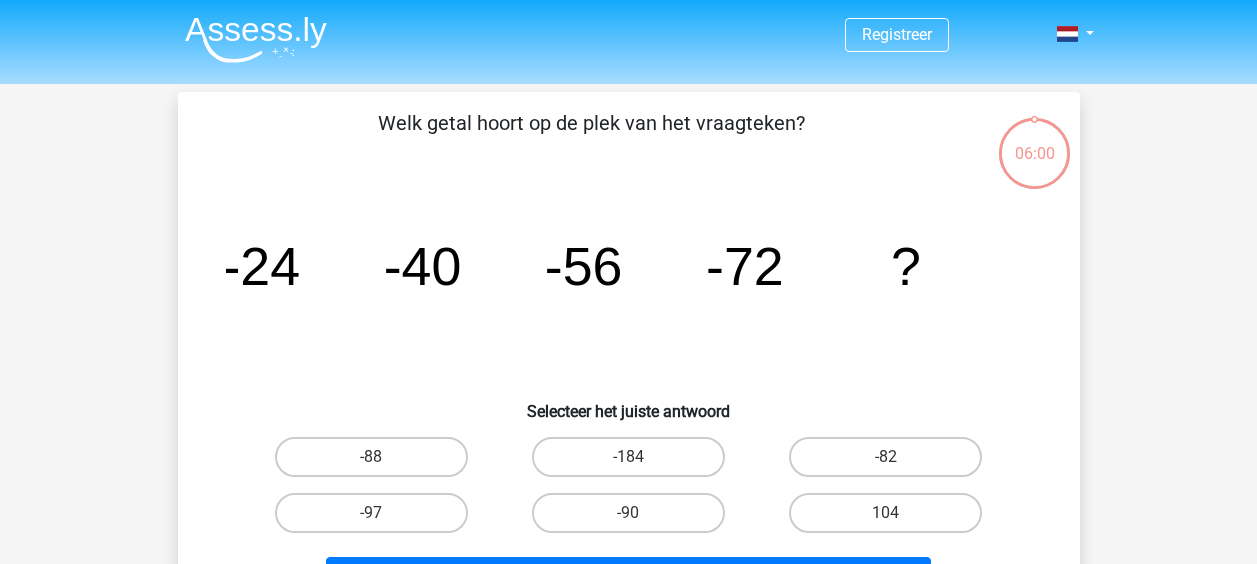 scroll, scrollTop: 0, scrollLeft: 0, axis: both 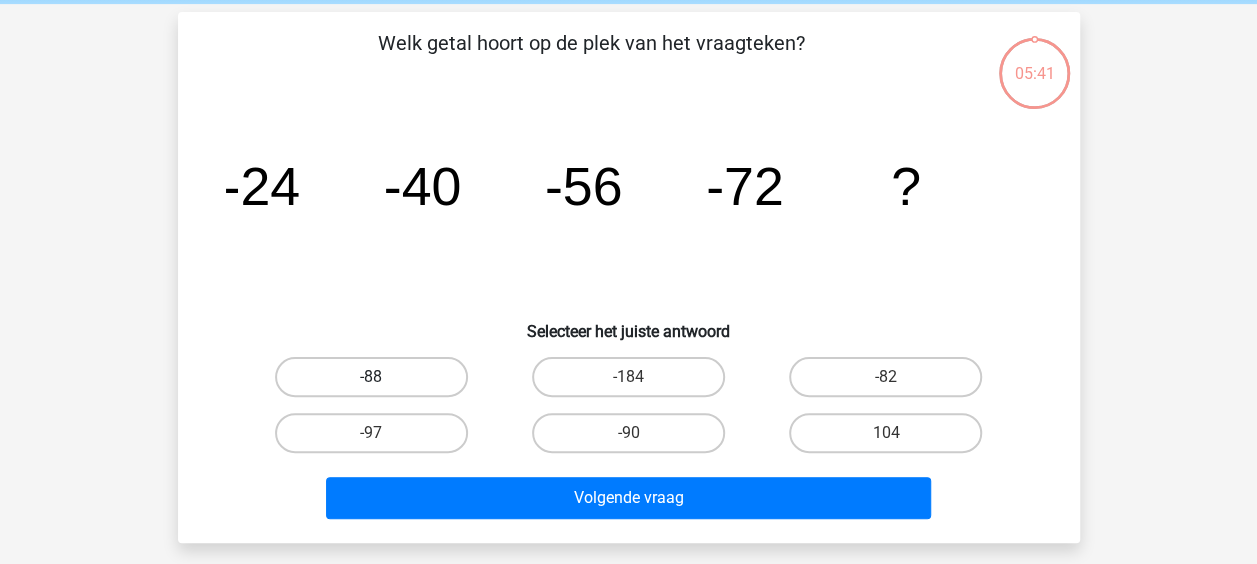 click on "-88" at bounding box center (371, 377) 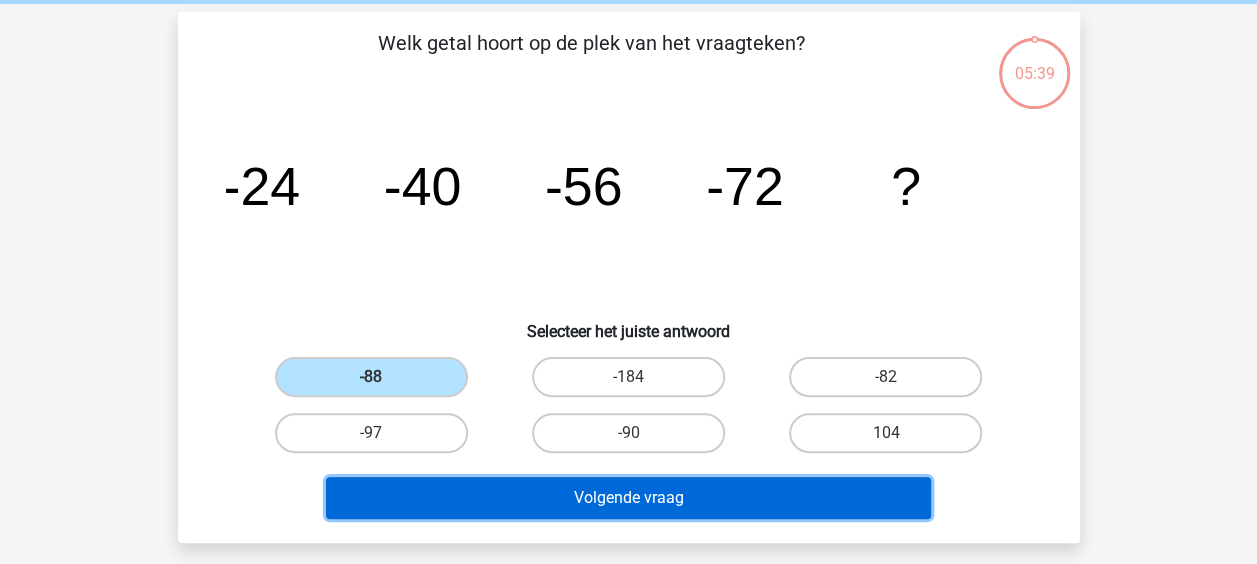 click on "Volgende vraag" at bounding box center (628, 498) 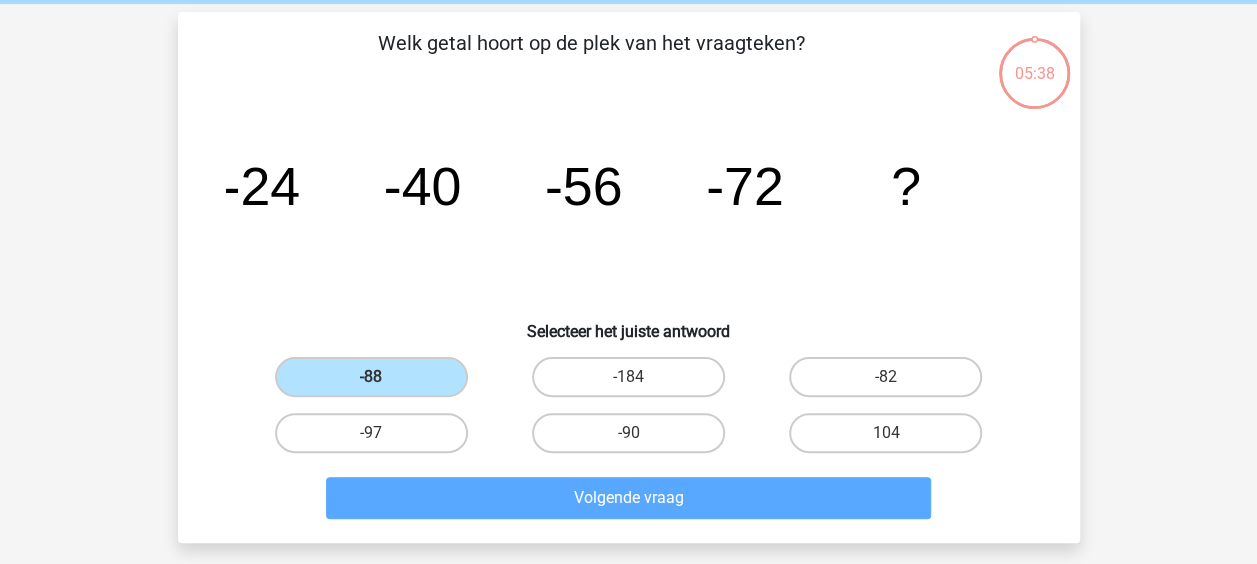 scroll, scrollTop: 92, scrollLeft: 0, axis: vertical 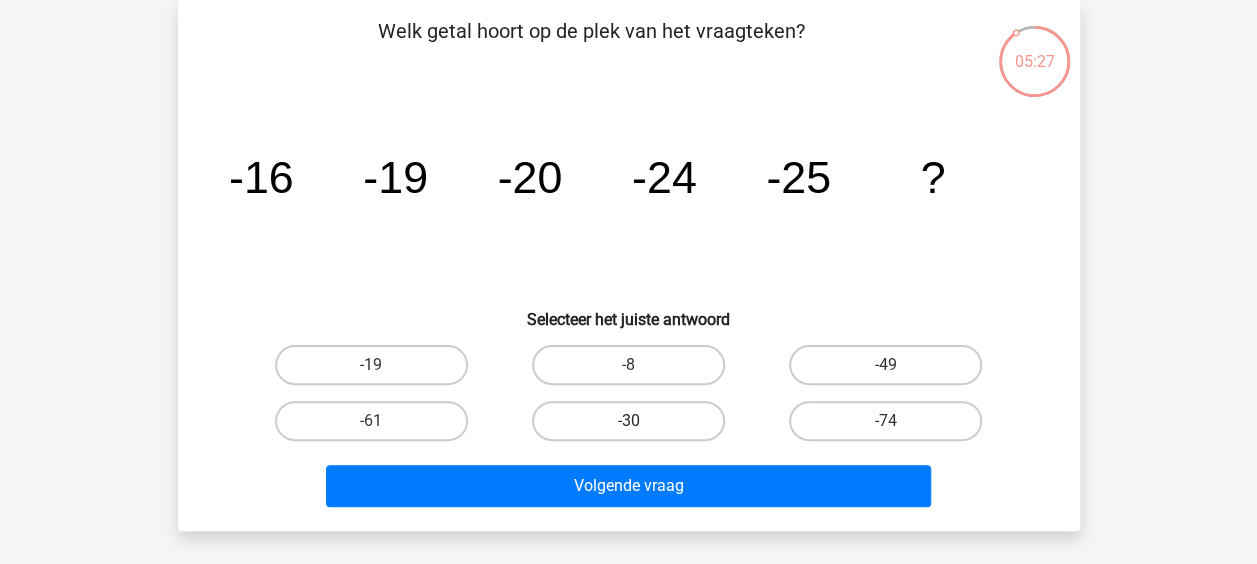 click on "-30" at bounding box center (628, 421) 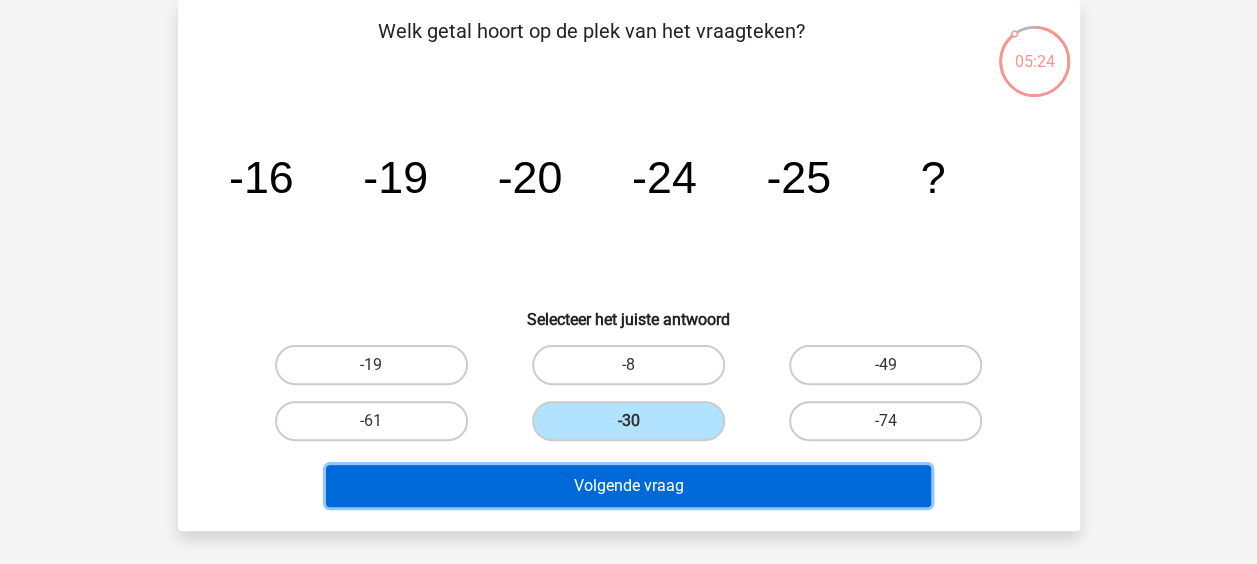 click on "Volgende vraag" at bounding box center (628, 486) 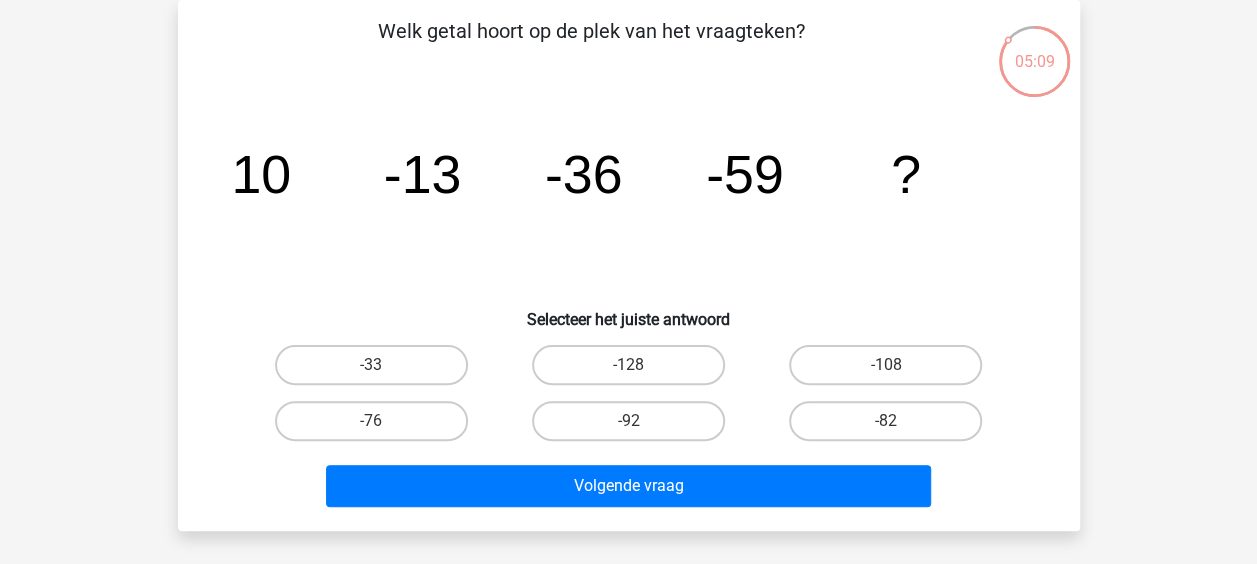 click on "-82" at bounding box center [892, 427] 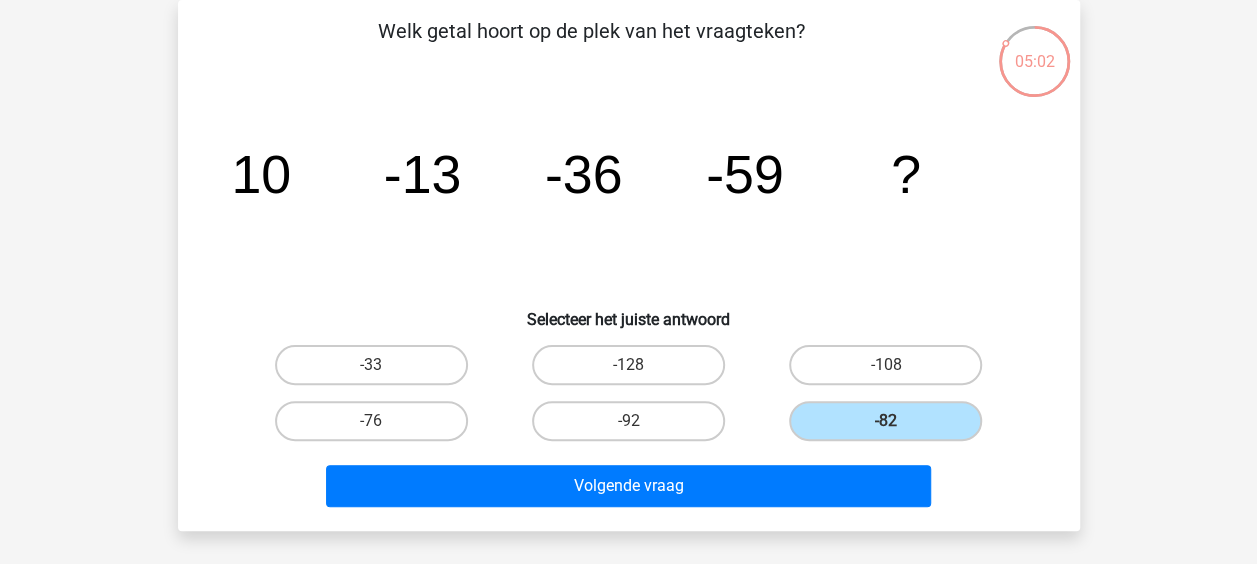 click on "Volgende vraag" at bounding box center (629, 490) 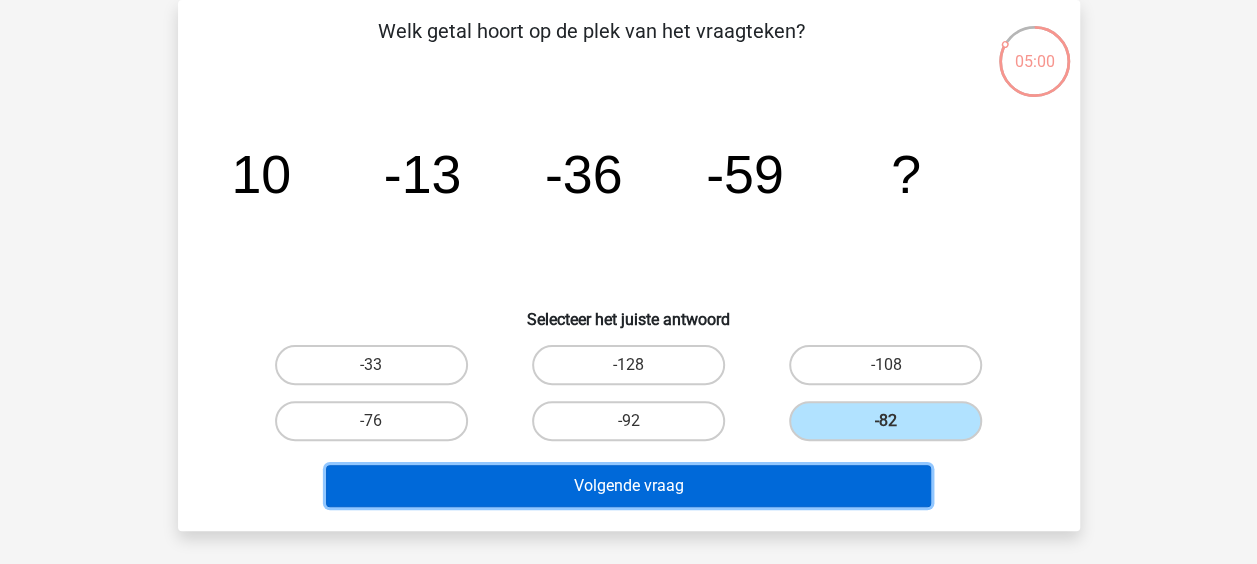click on "Volgende vraag" at bounding box center (628, 486) 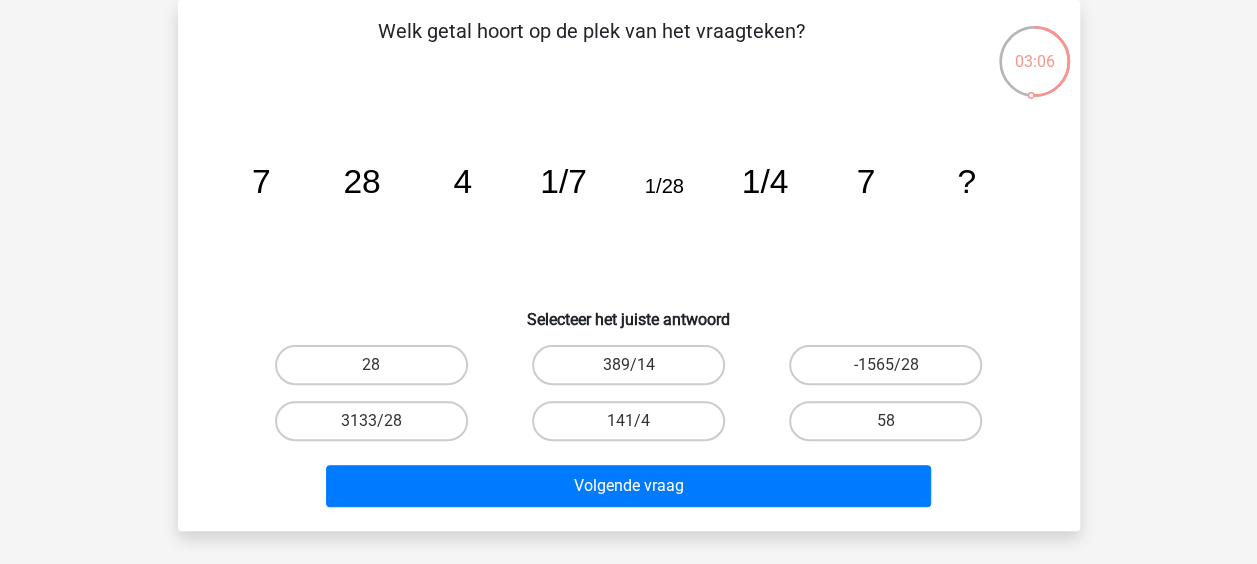 click on "image/svg+xml
7
28
4
1/7
1/28
1/4
7
?" 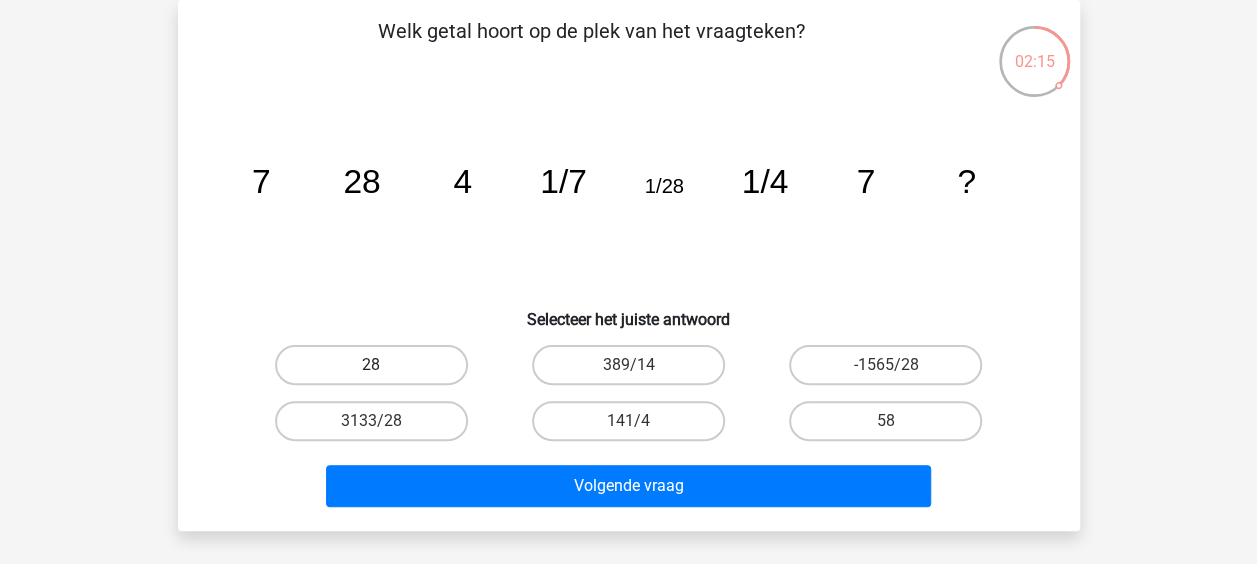 click on "28" at bounding box center [371, 365] 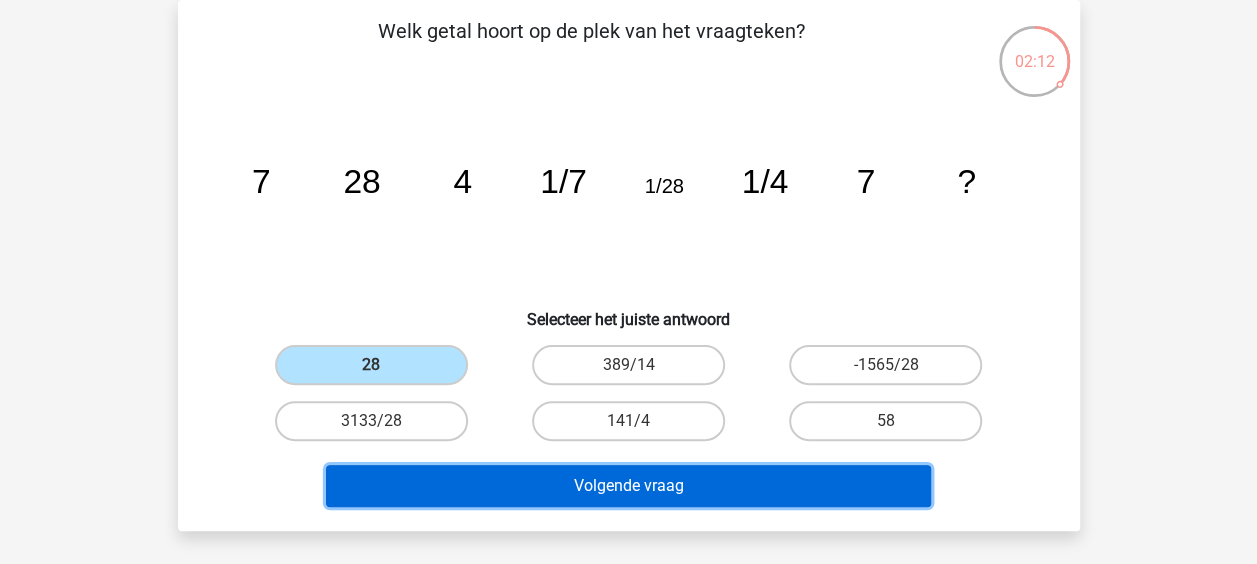 click on "Volgende vraag" at bounding box center (628, 486) 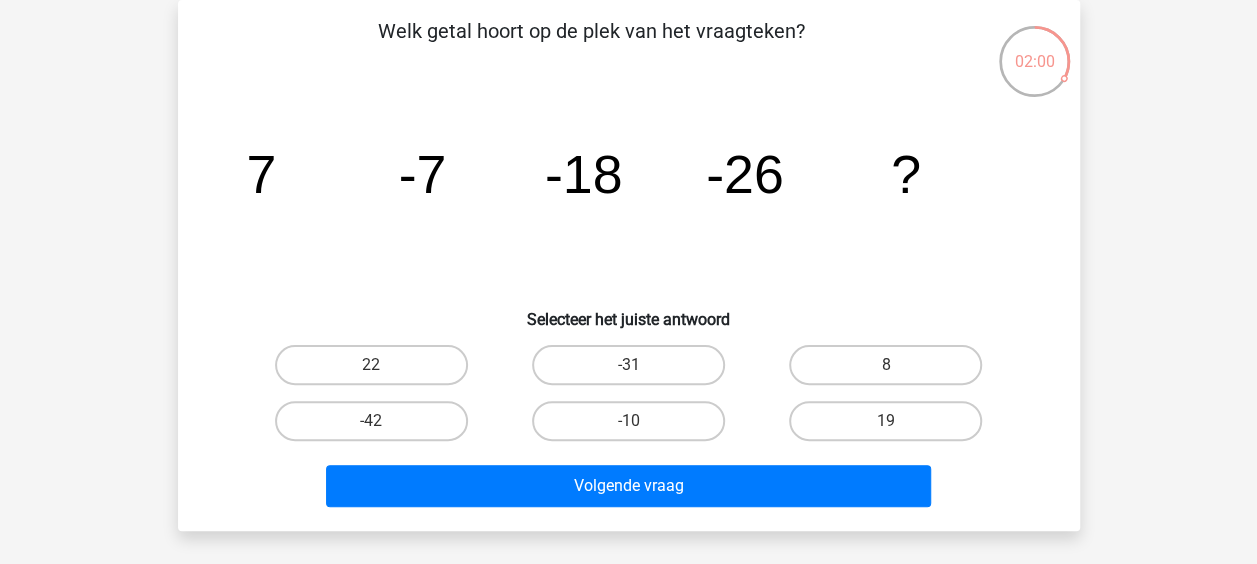 click on "image/svg+xml
7
-7
-18
-26
?" 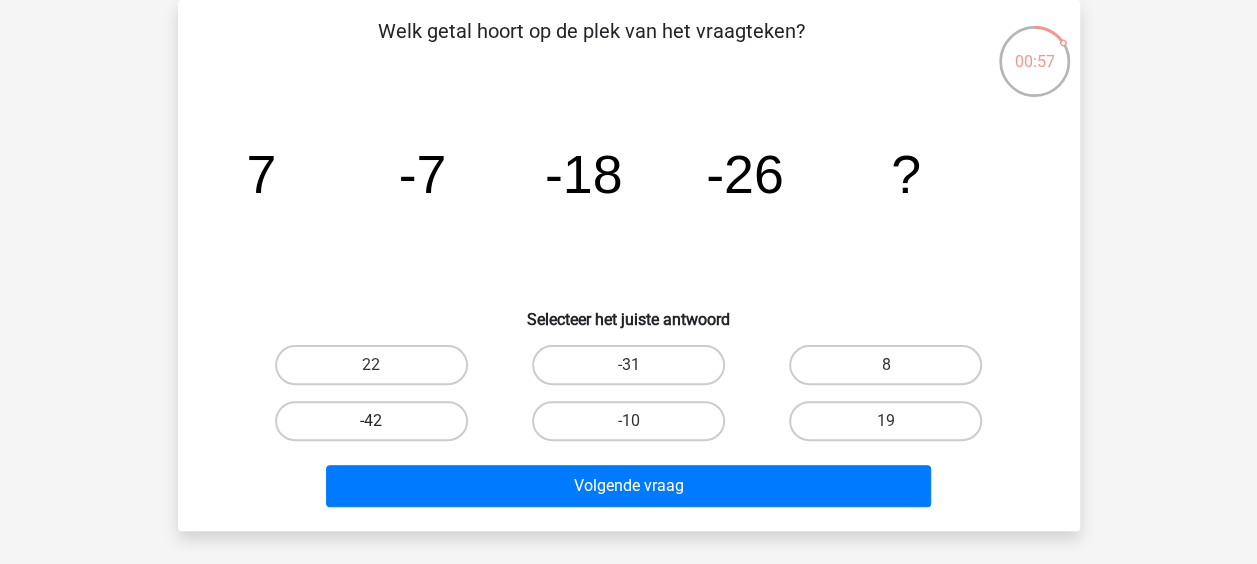 click on "-42" at bounding box center [371, 421] 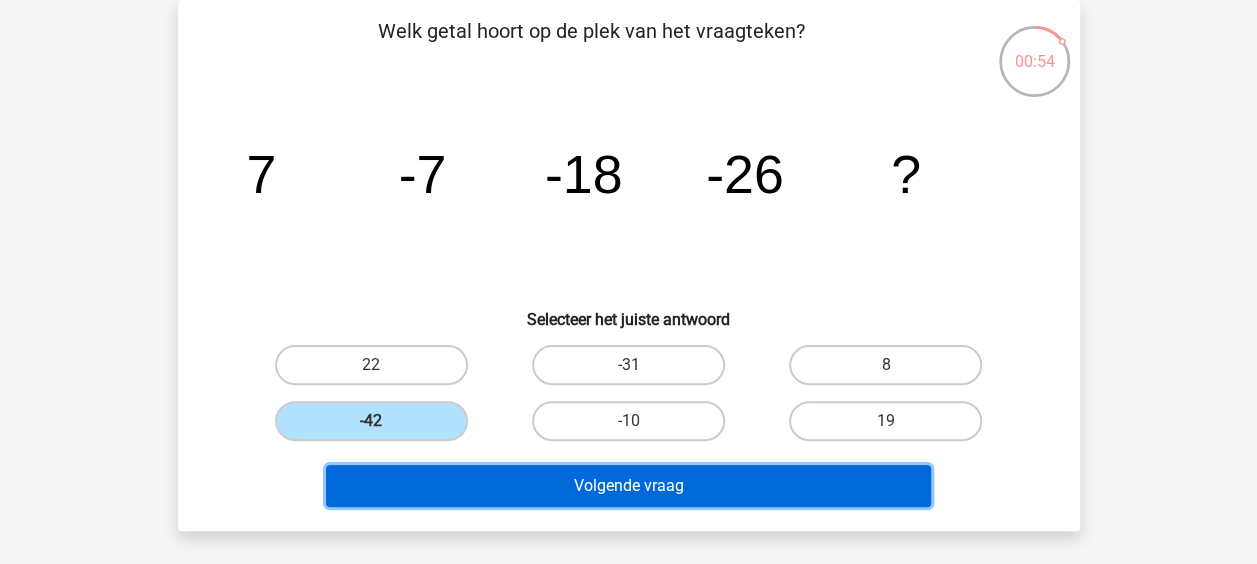 click on "Volgende vraag" at bounding box center [628, 486] 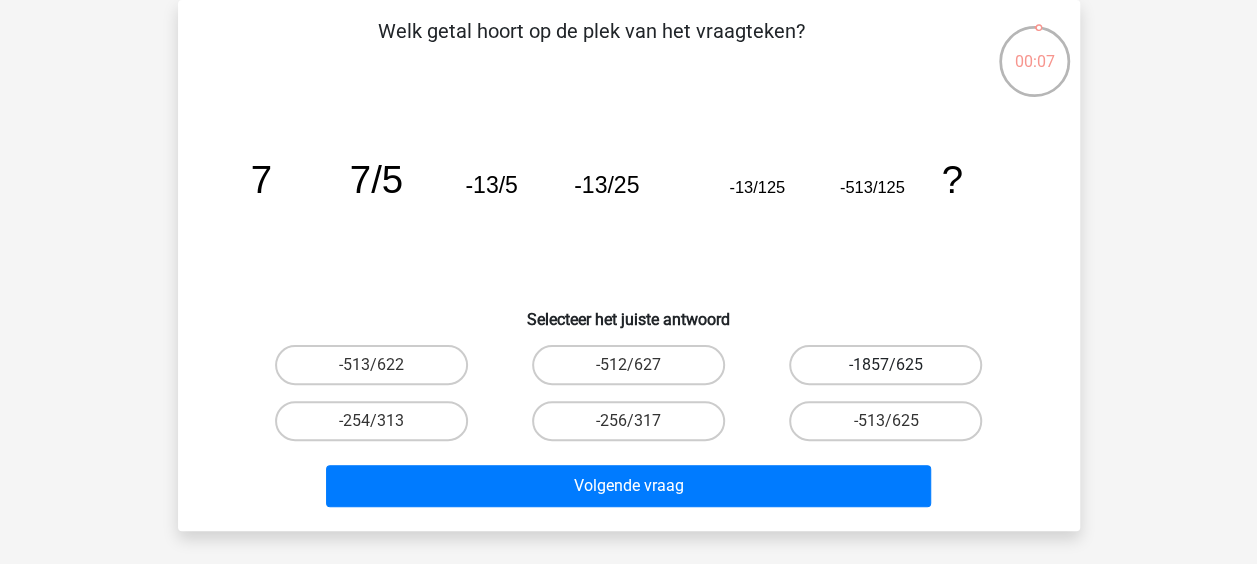click on "-1857/625" at bounding box center [885, 365] 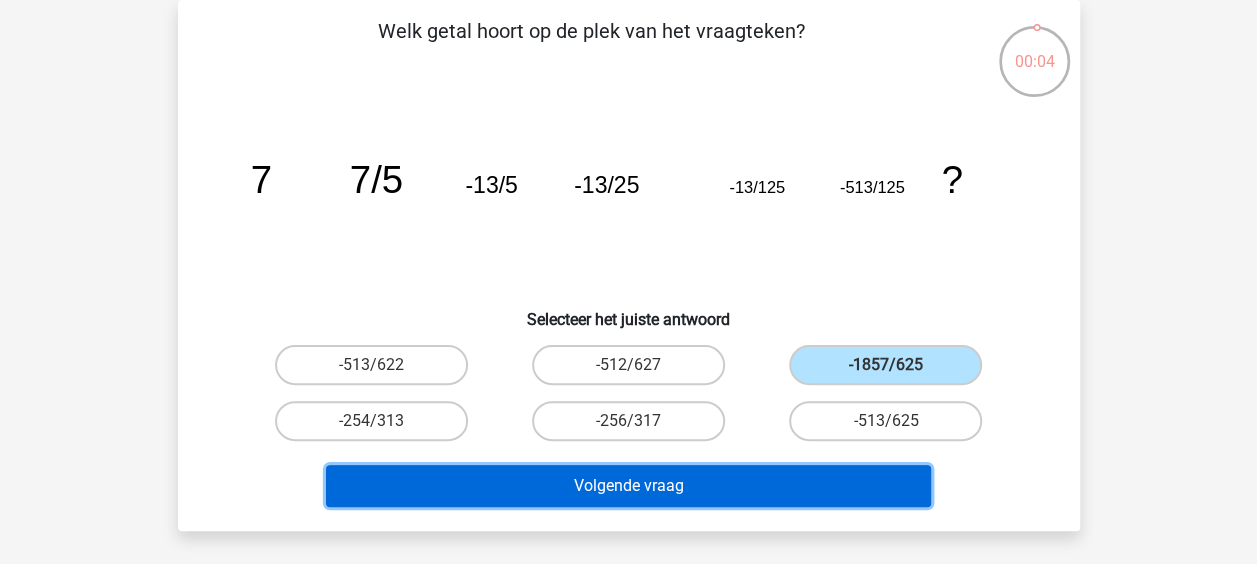 click on "Volgende vraag" at bounding box center [628, 486] 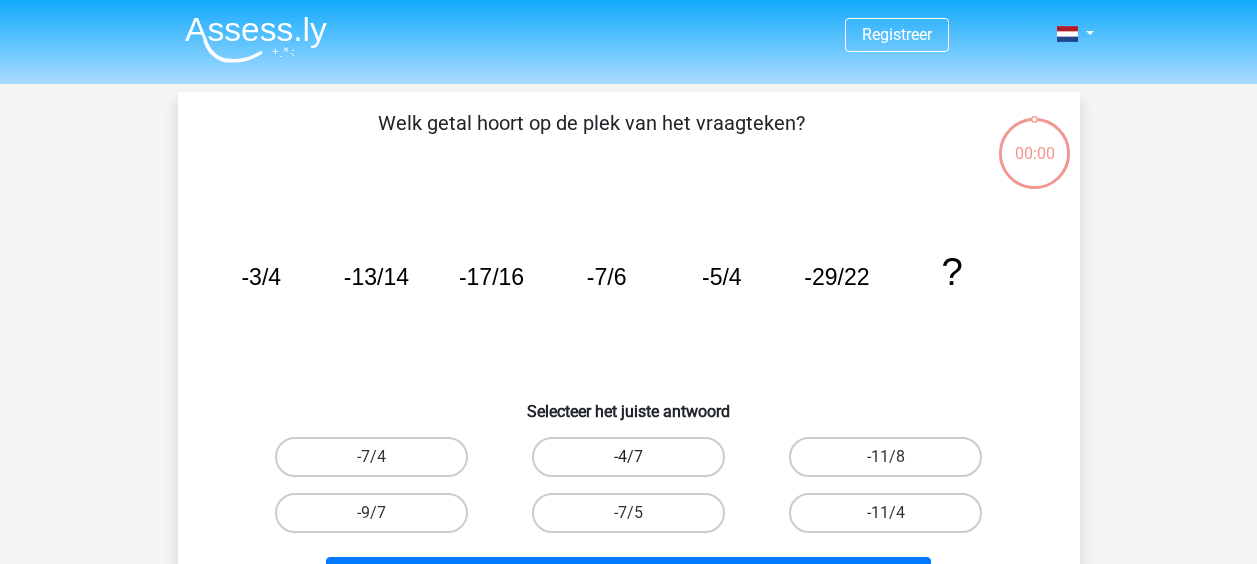 scroll, scrollTop: 92, scrollLeft: 0, axis: vertical 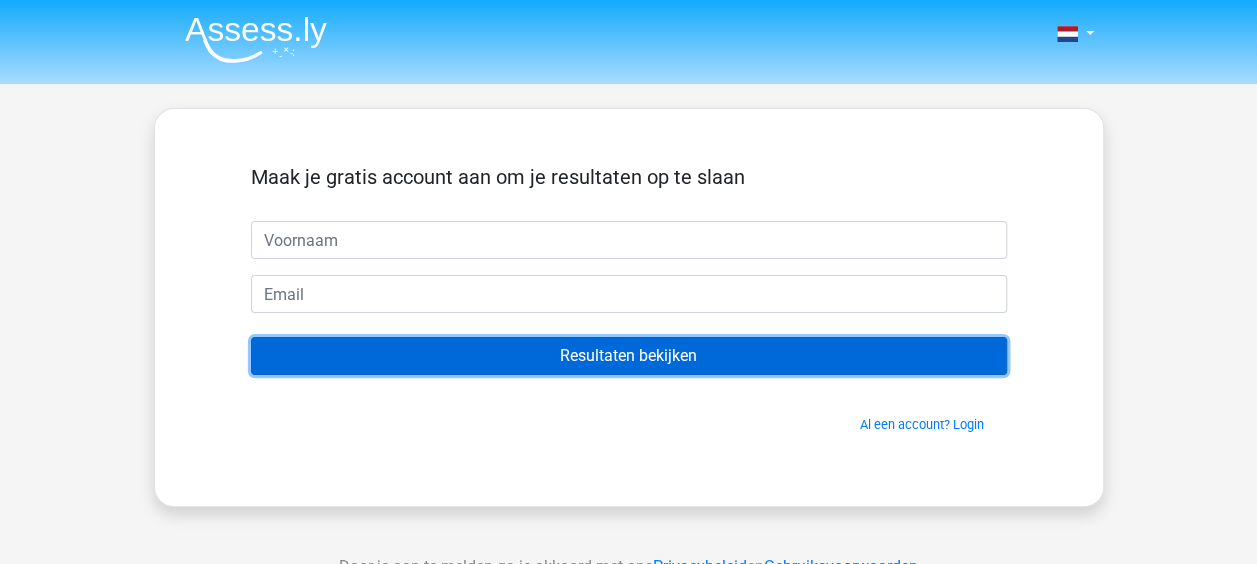 click on "Resultaten bekijken" at bounding box center (629, 356) 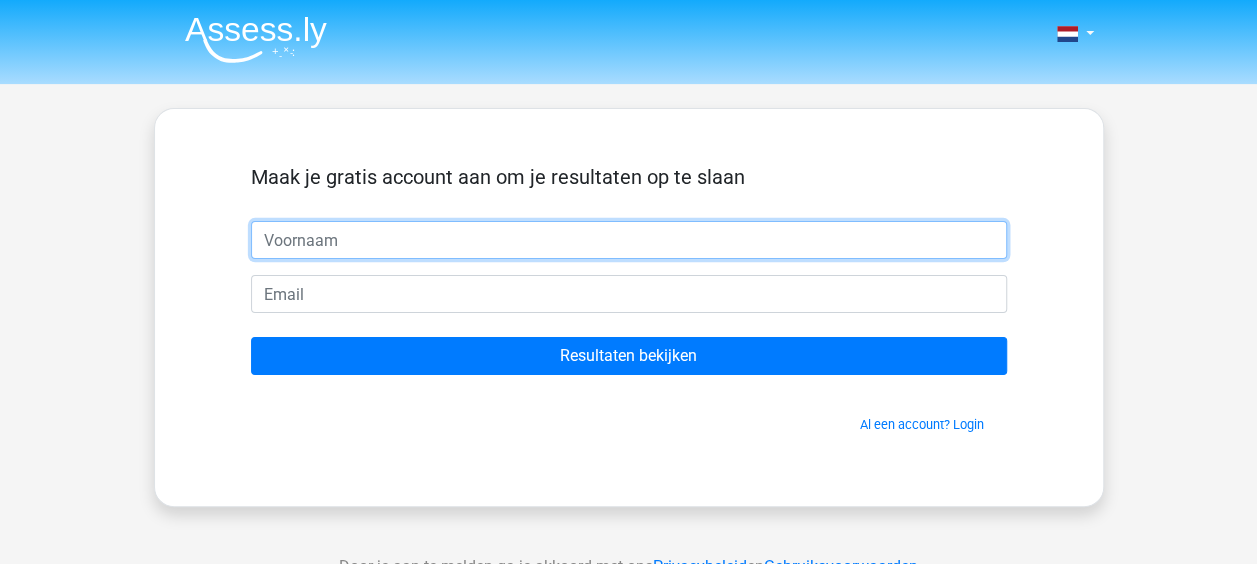 click at bounding box center [629, 240] 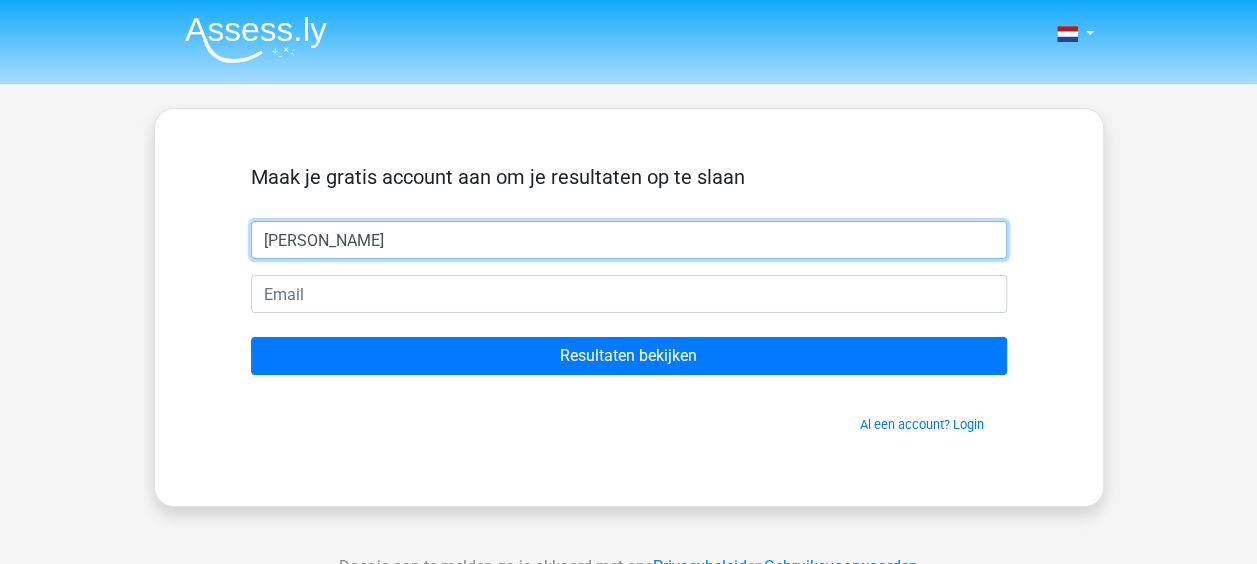 type on "[PERSON_NAME]" 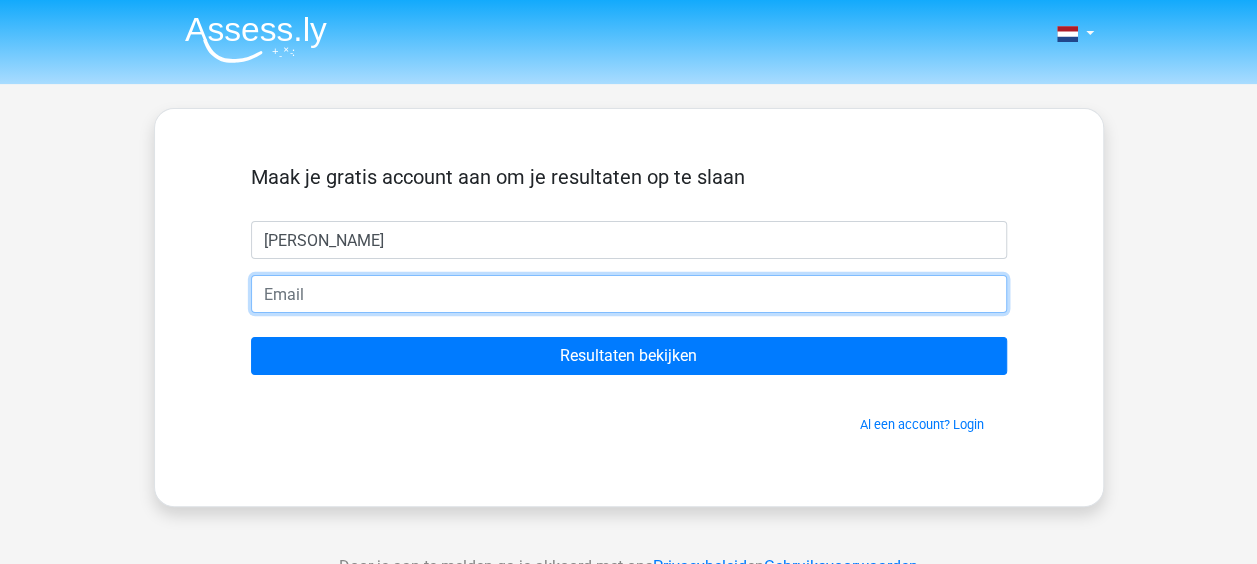 click at bounding box center (629, 294) 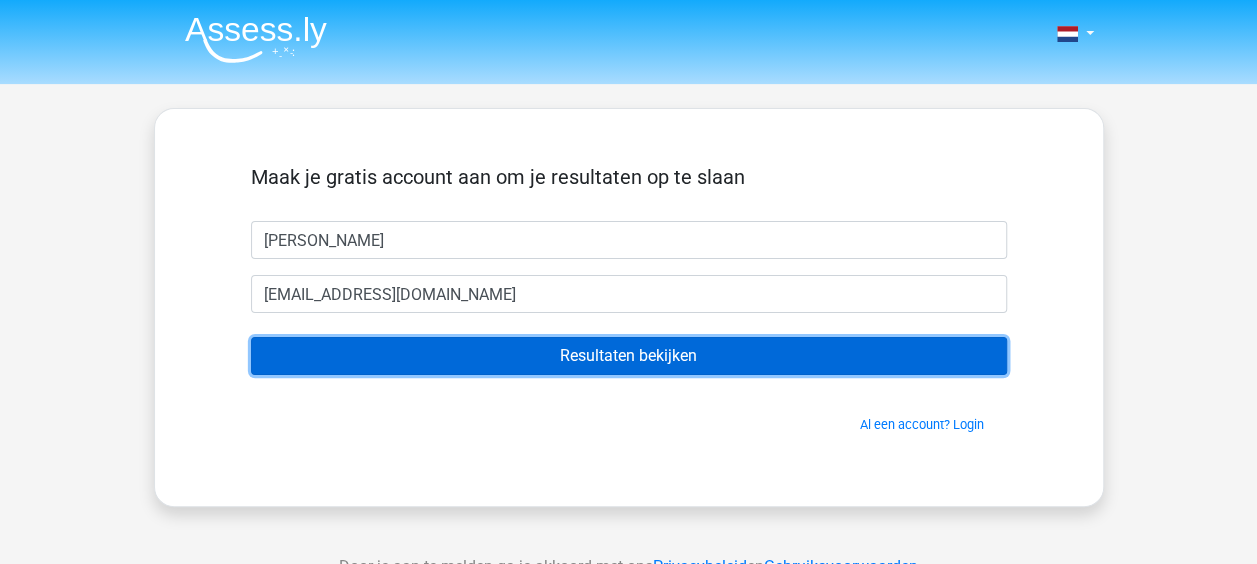 click on "Resultaten bekijken" at bounding box center [629, 356] 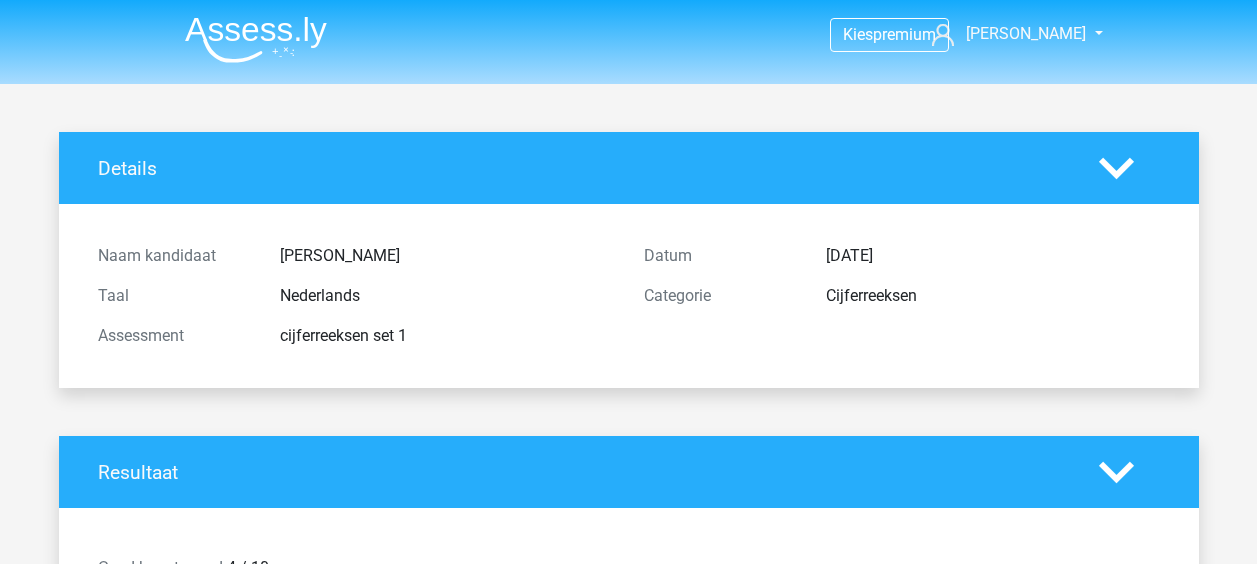 scroll, scrollTop: 0, scrollLeft: 0, axis: both 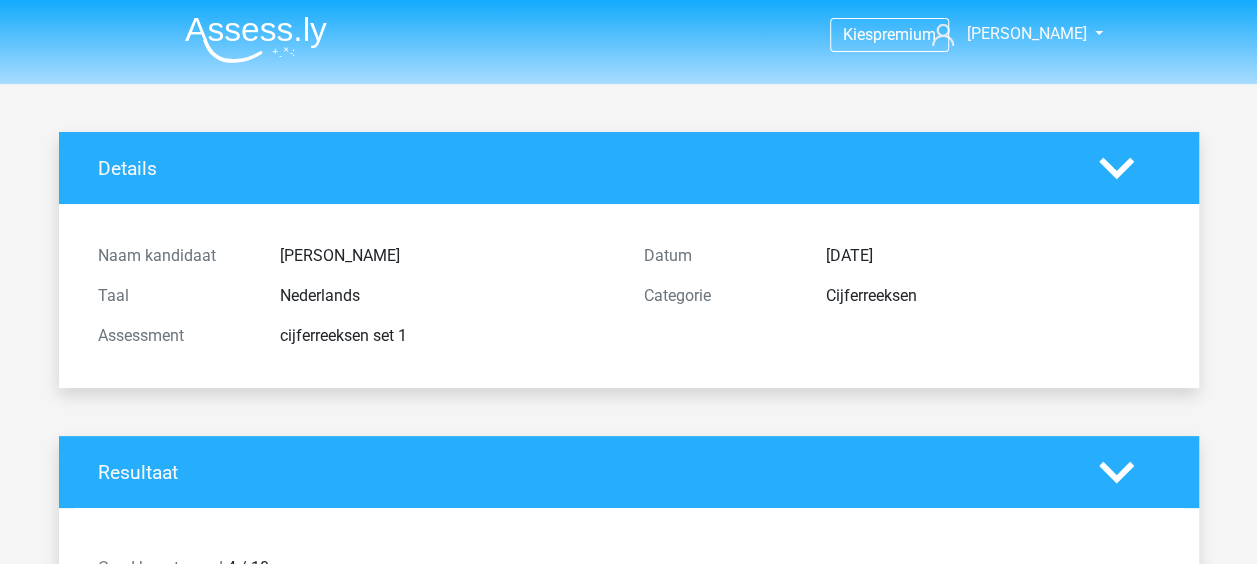 click 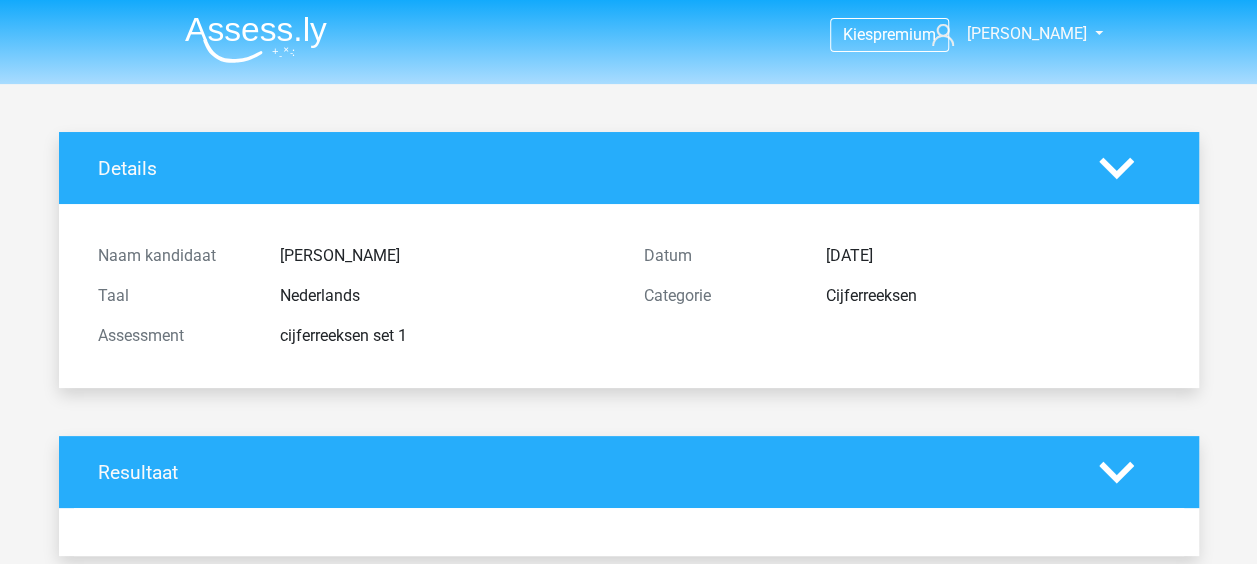 click 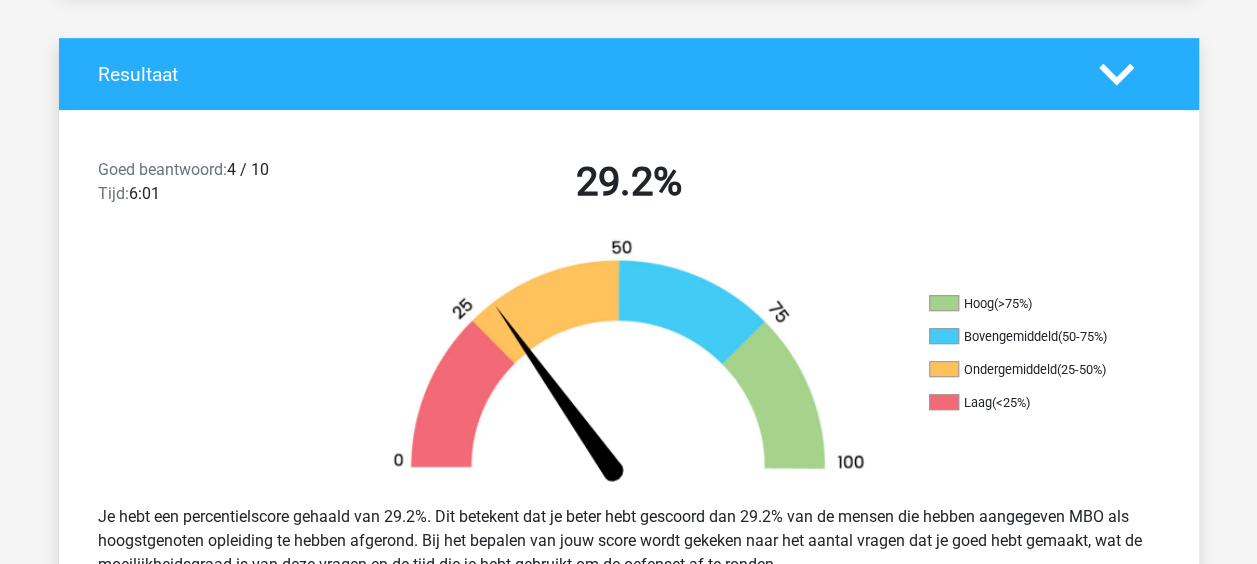 scroll, scrollTop: 400, scrollLeft: 0, axis: vertical 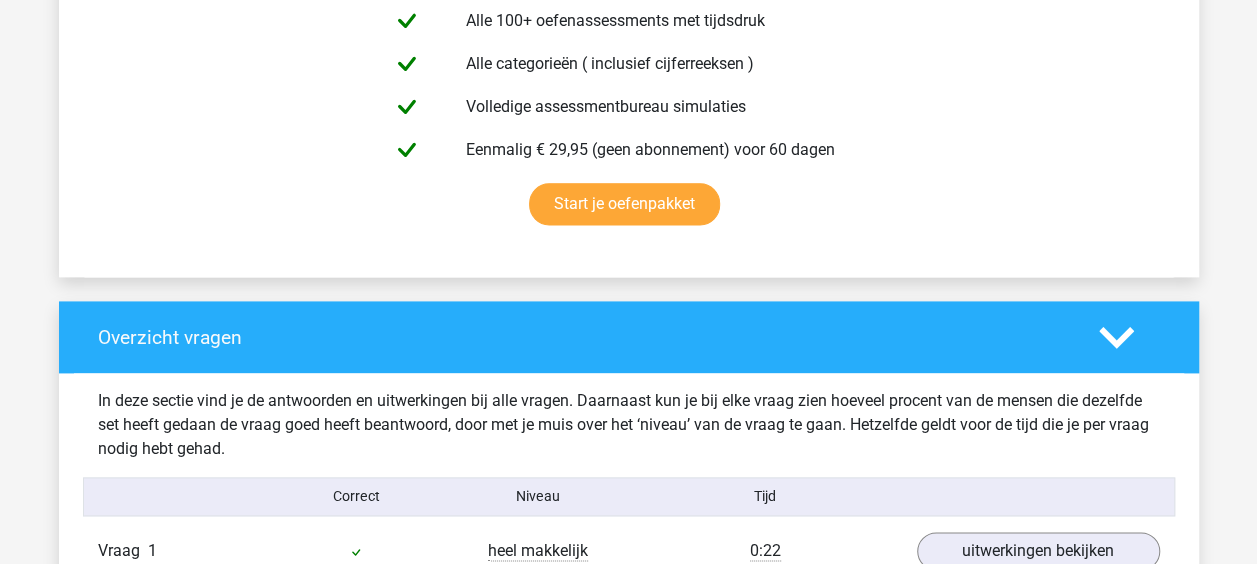 drag, startPoint x: 1182, startPoint y: 499, endPoint x: 1124, endPoint y: 440, distance: 82.73451 